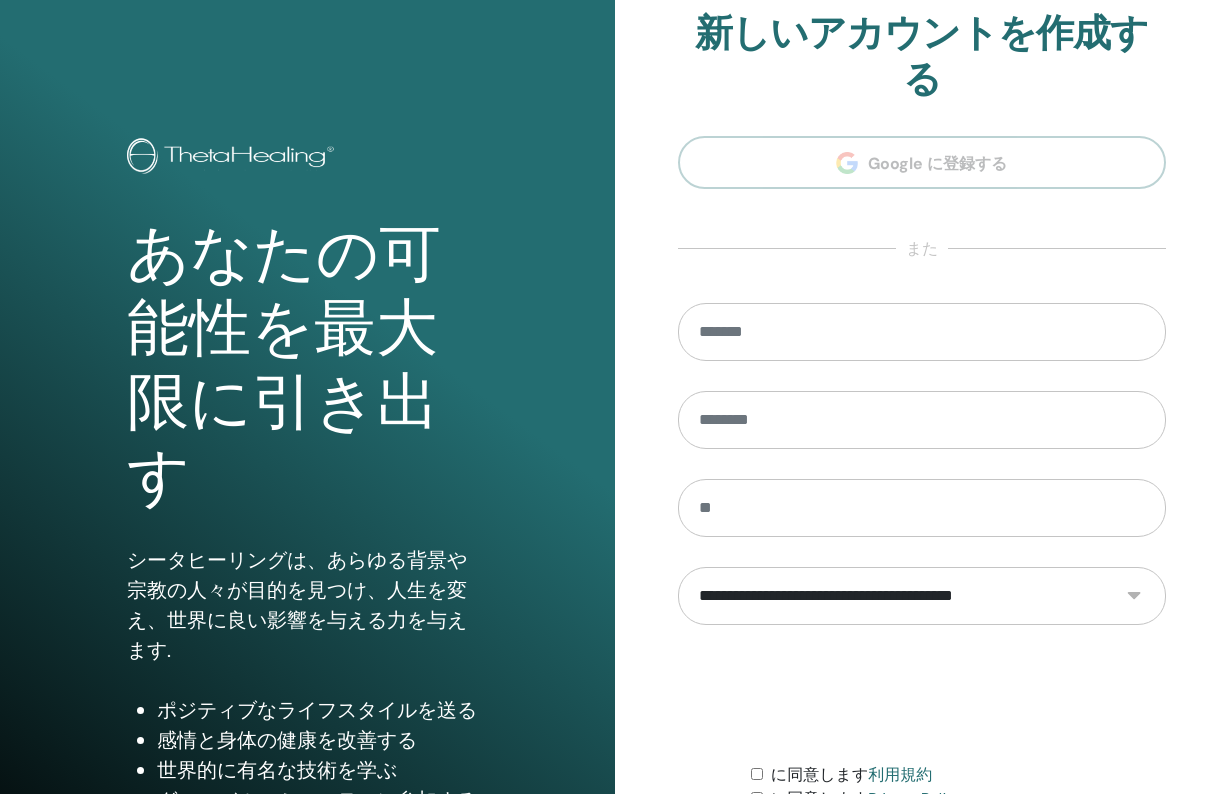 scroll, scrollTop: 0, scrollLeft: 0, axis: both 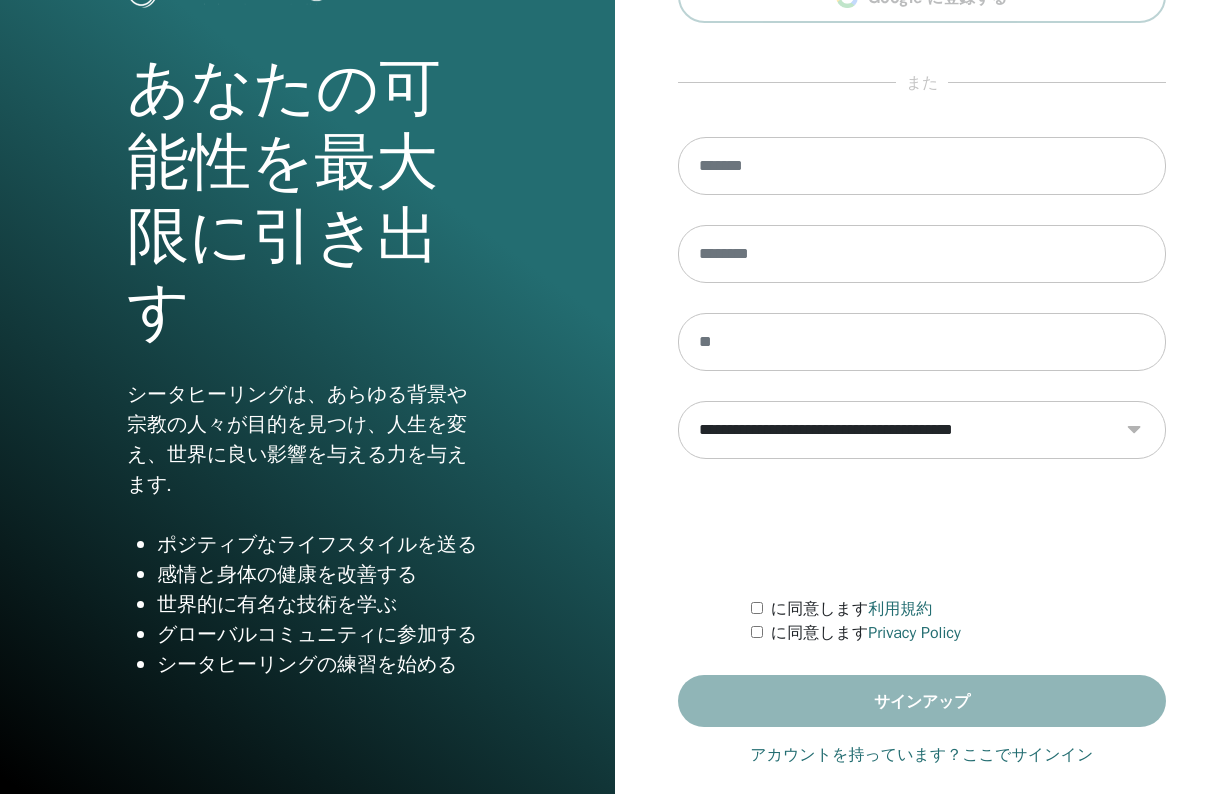 click on "アカウントを持っています？ここでサインイン" at bounding box center (921, 755) 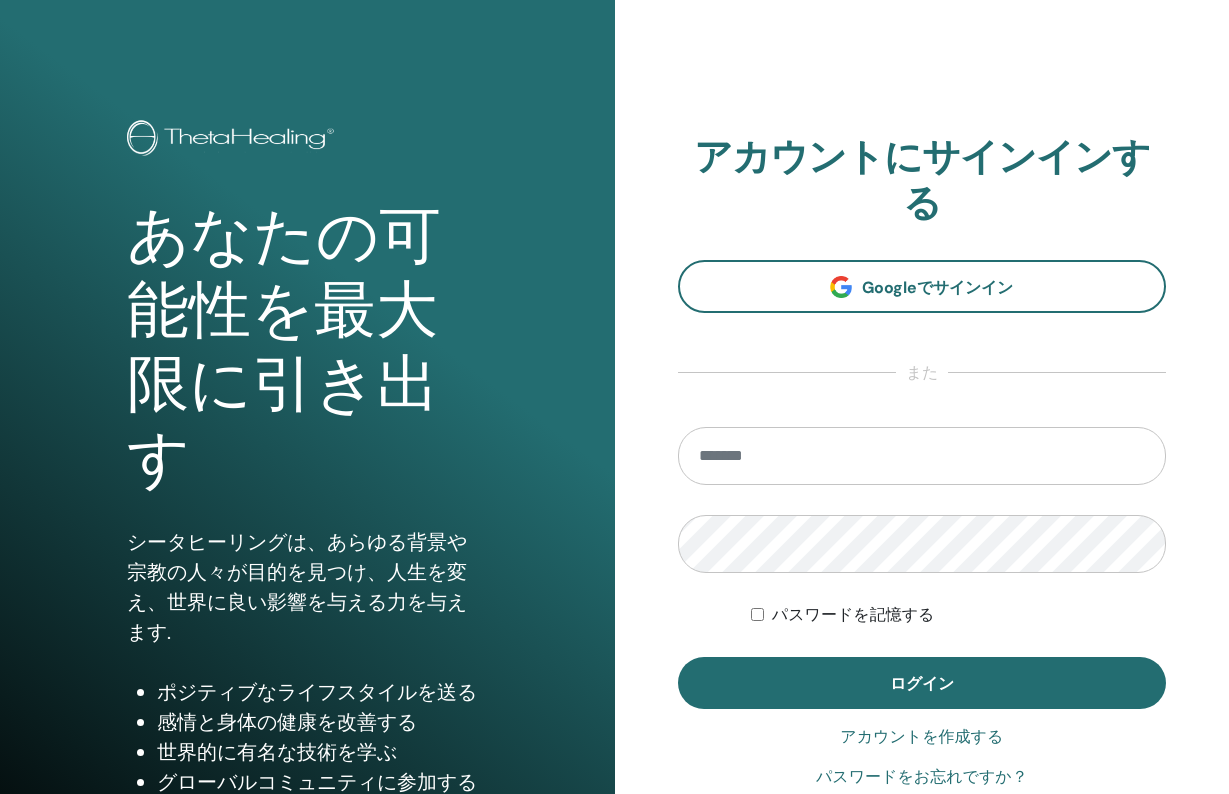 scroll, scrollTop: 0, scrollLeft: 0, axis: both 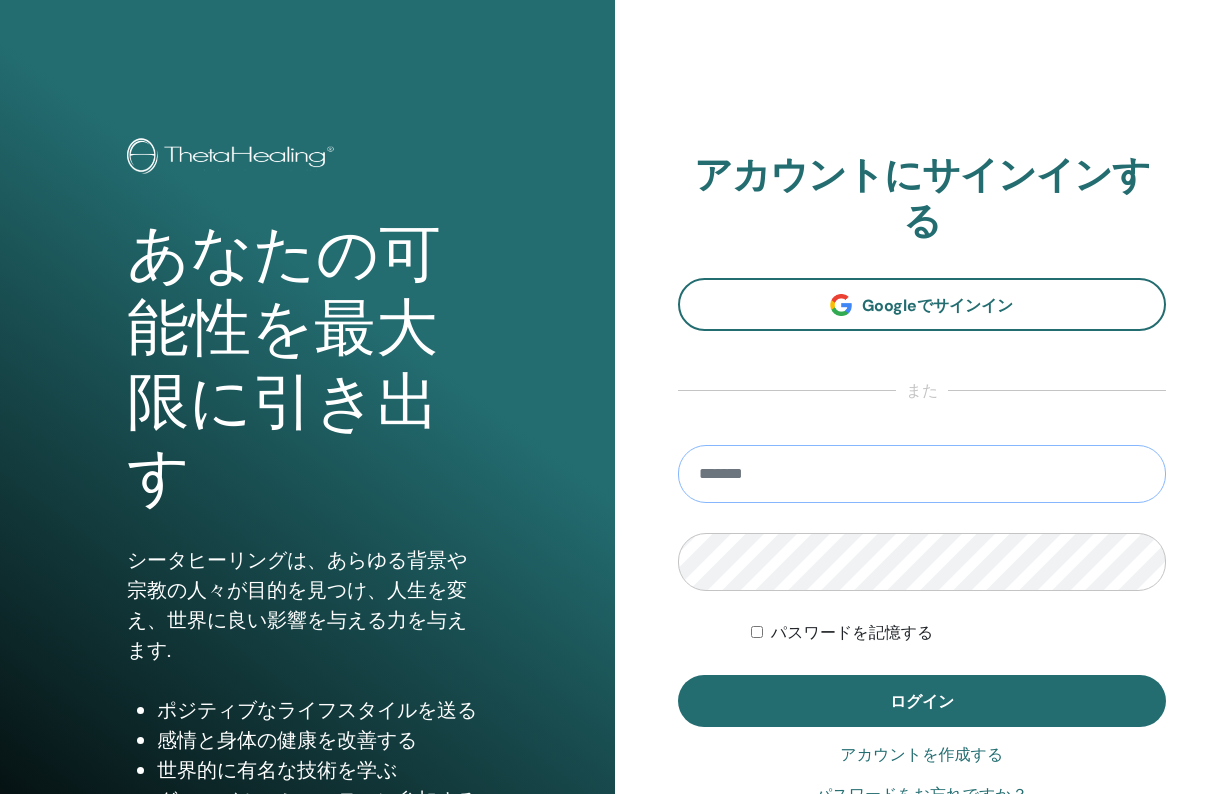 type on "**********" 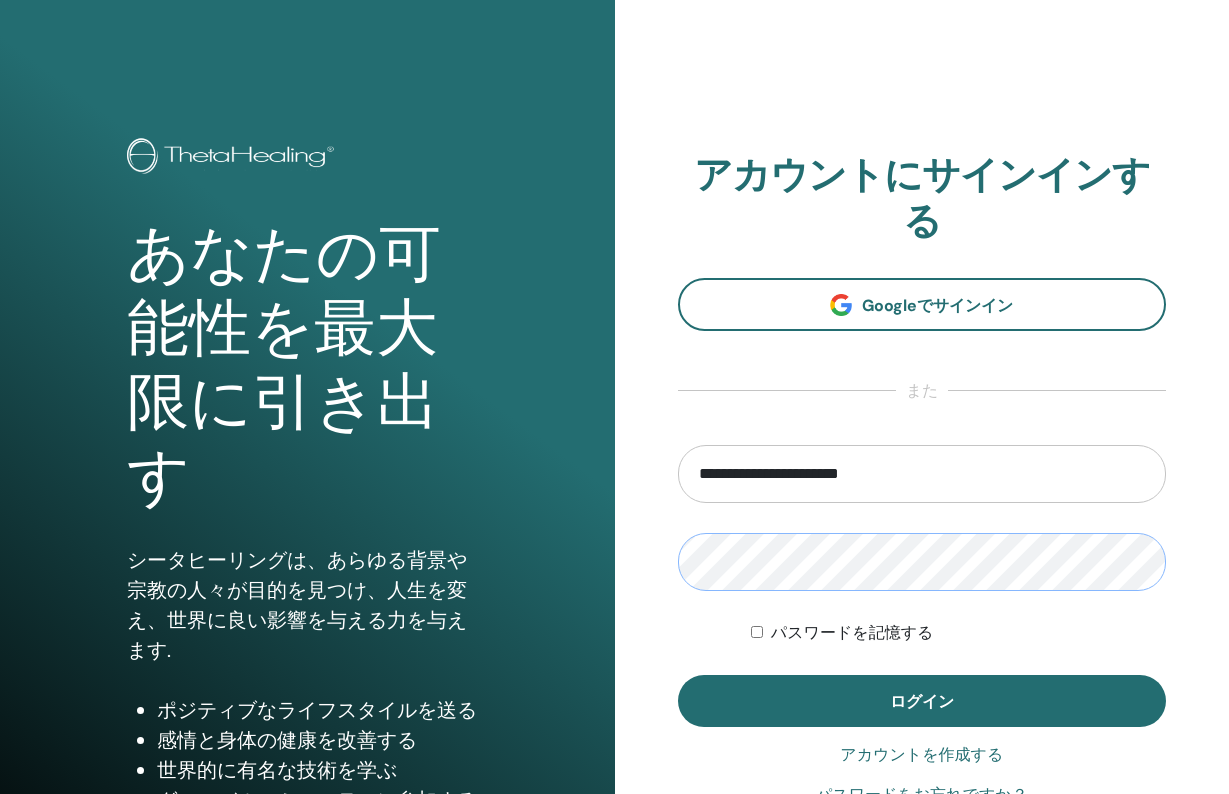 click on "ログイン" at bounding box center [922, 701] 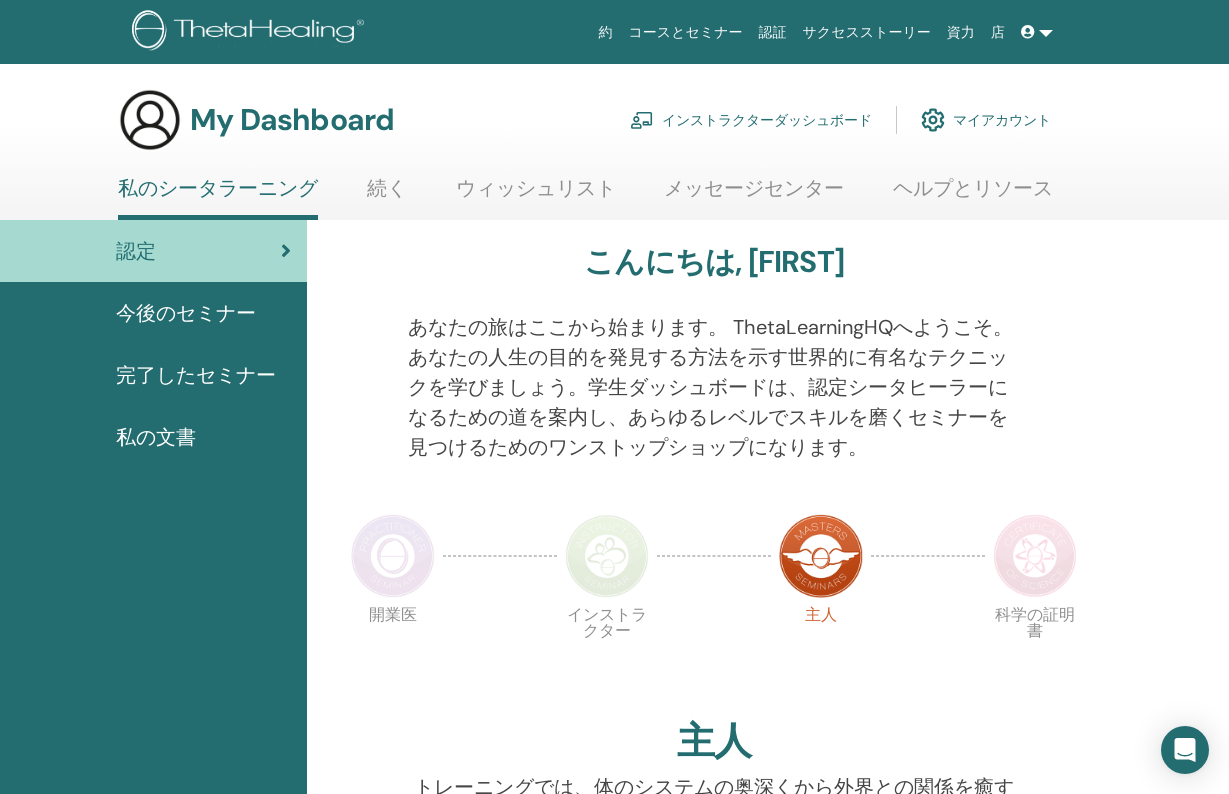 scroll, scrollTop: 0, scrollLeft: 0, axis: both 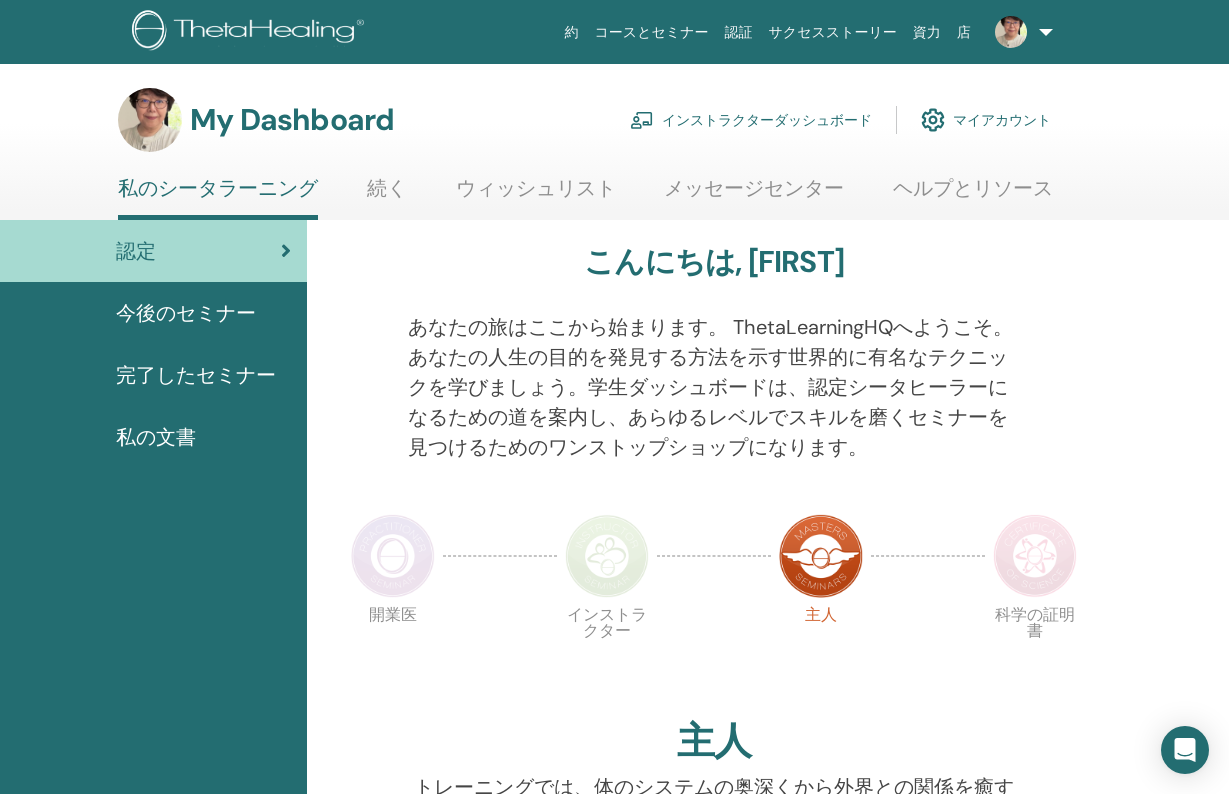 click on "インストラクターダッシュボード" at bounding box center (751, 120) 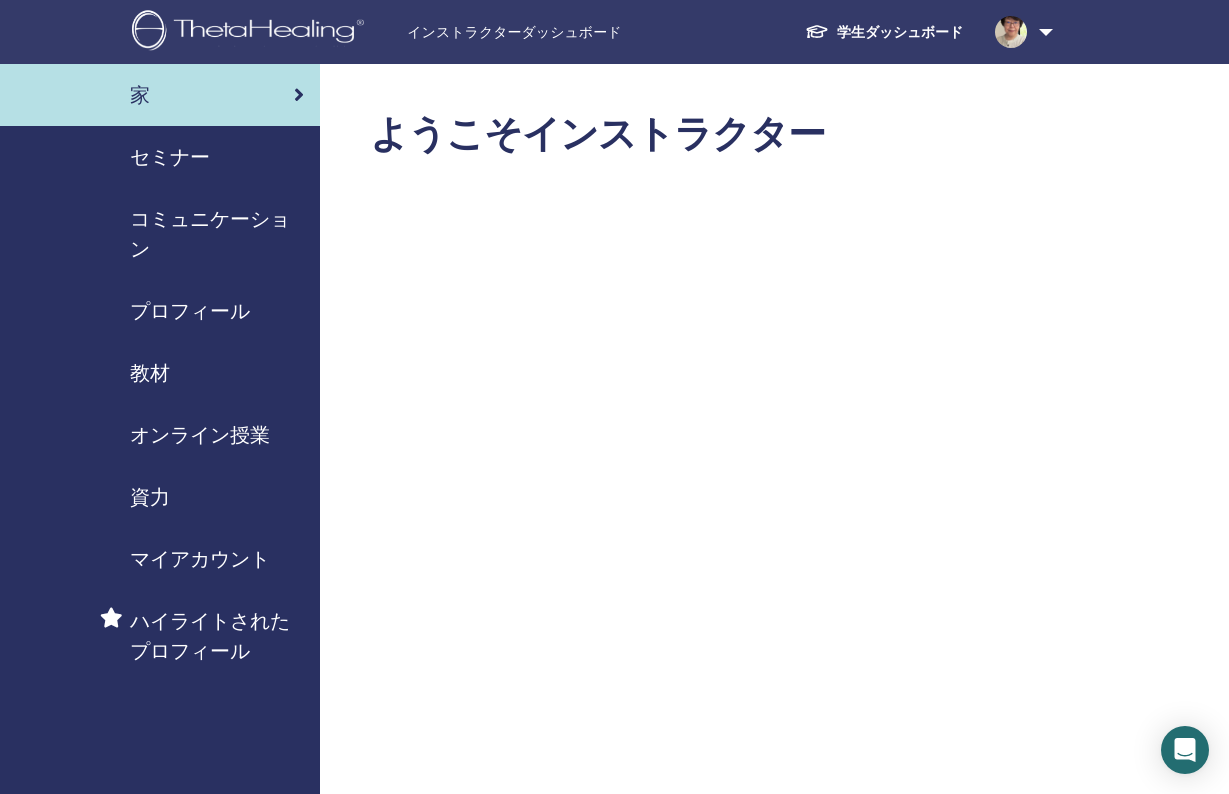 scroll, scrollTop: 0, scrollLeft: 0, axis: both 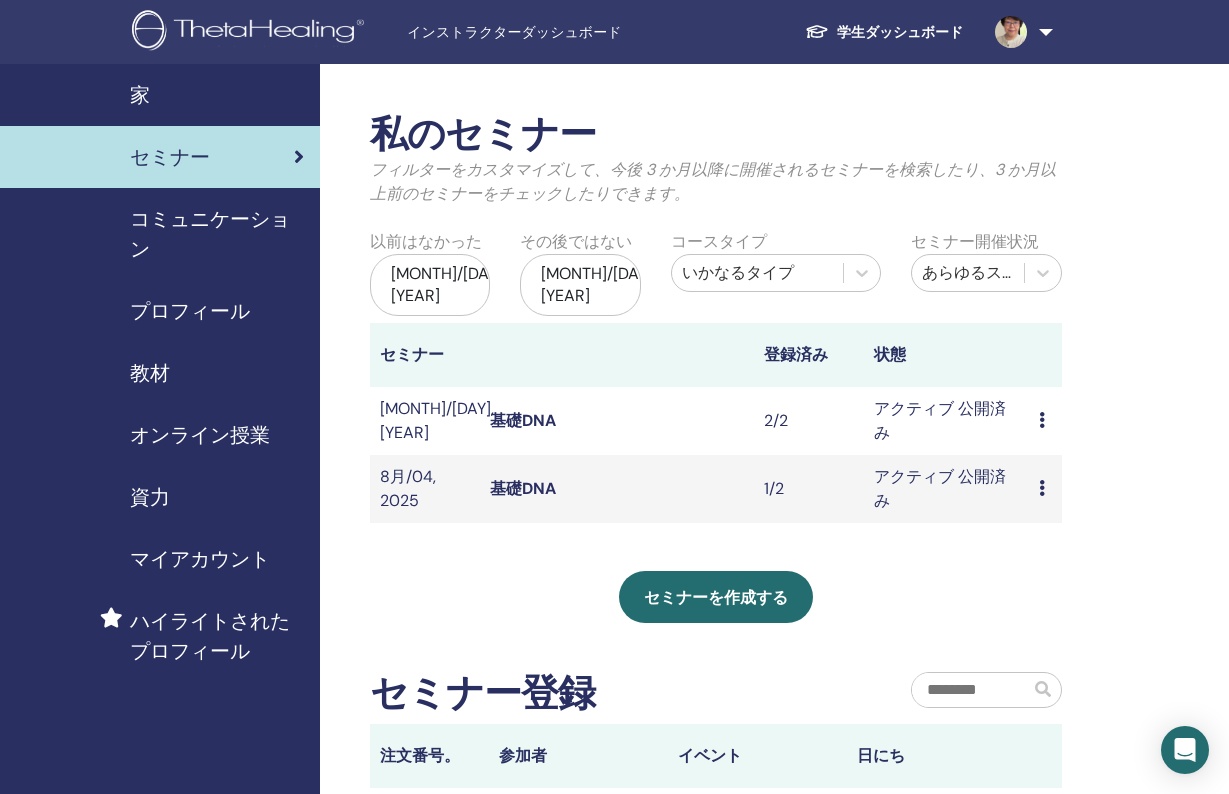 click on "プレビュー 編集 出席者 キャンセル" at bounding box center [1045, 489] 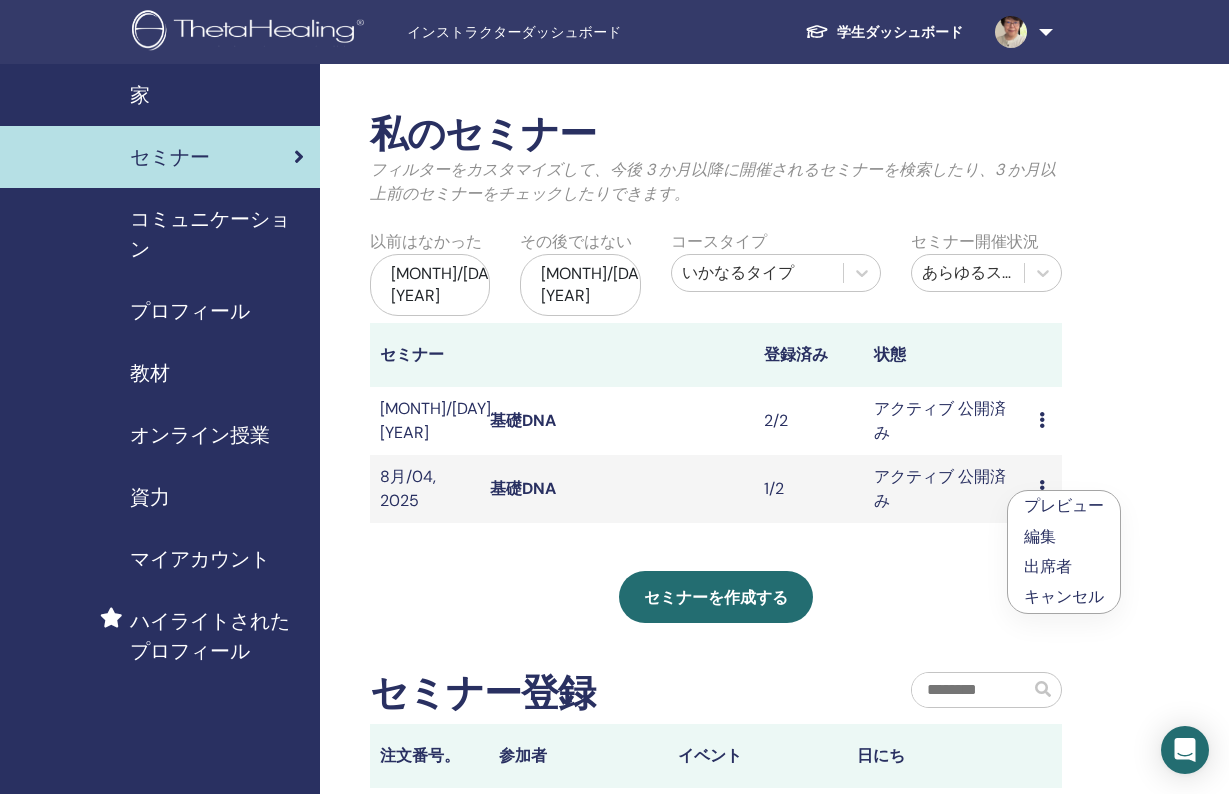 click on "出席者" at bounding box center (1048, 566) 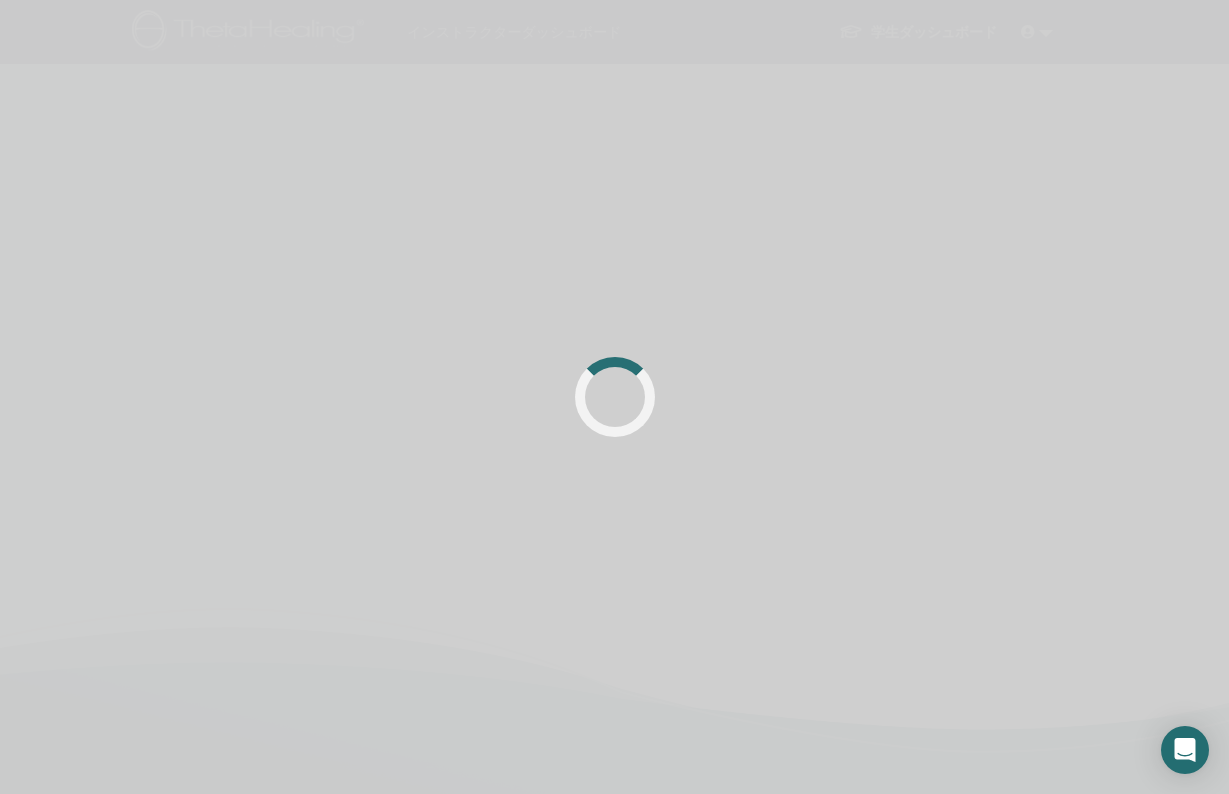 scroll, scrollTop: 0, scrollLeft: 0, axis: both 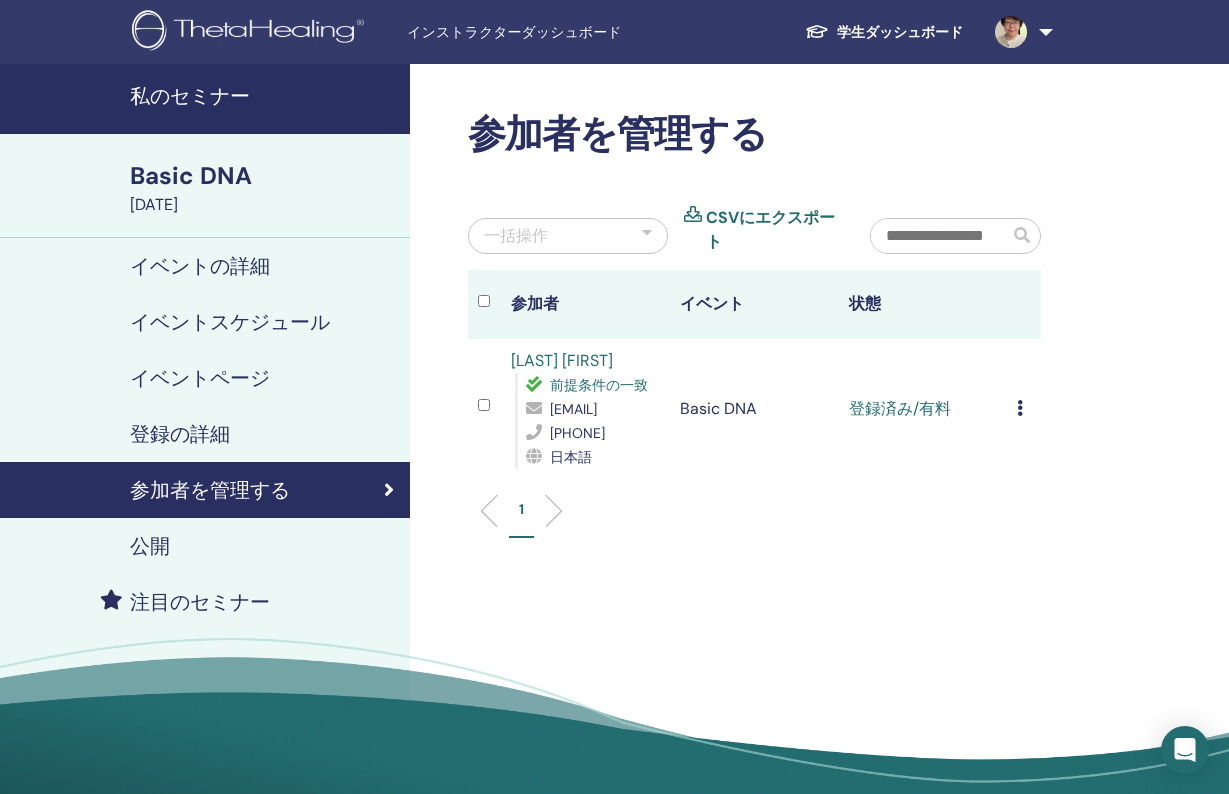 click on "登録をキャンセルする 自動認証しない 有料としてマーク 未払いとしてマーク 不在としてマーク 完了して認定する 証明書のダウンロード" at bounding box center [1024, 409] 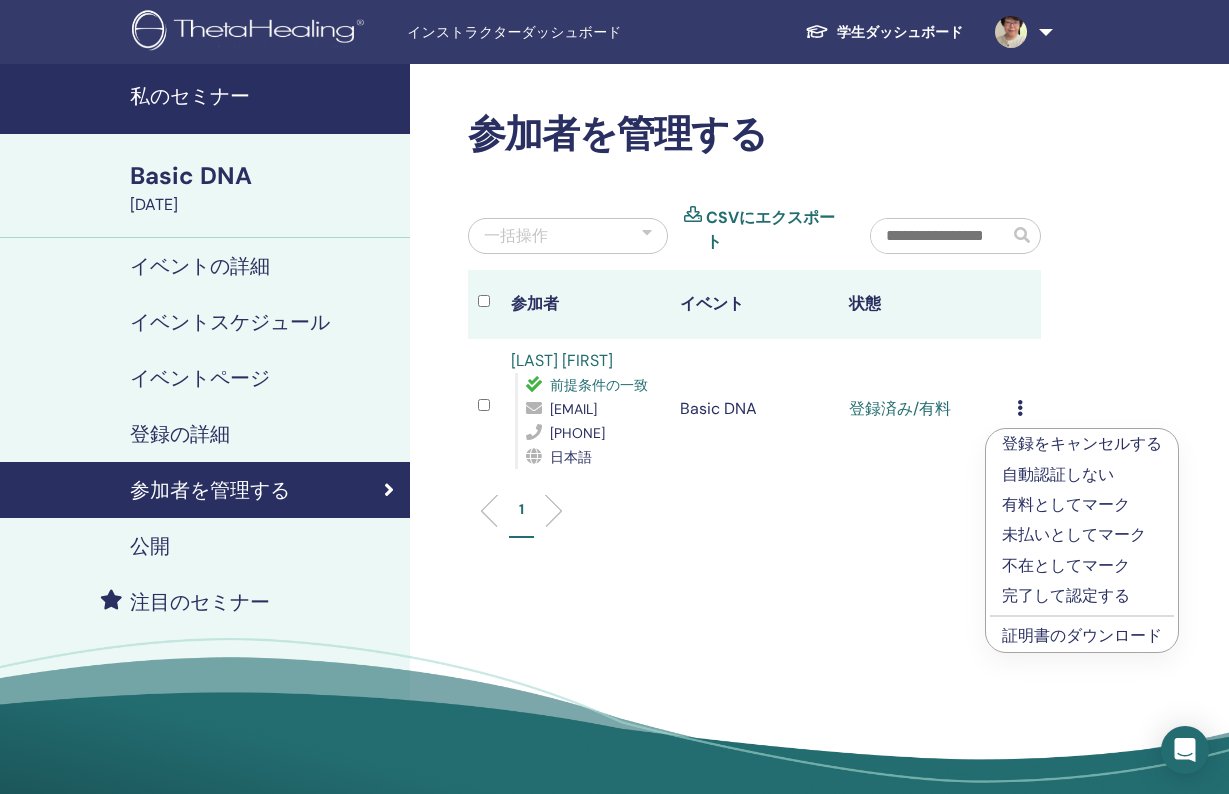 click on "完了して認定する" at bounding box center (1082, 596) 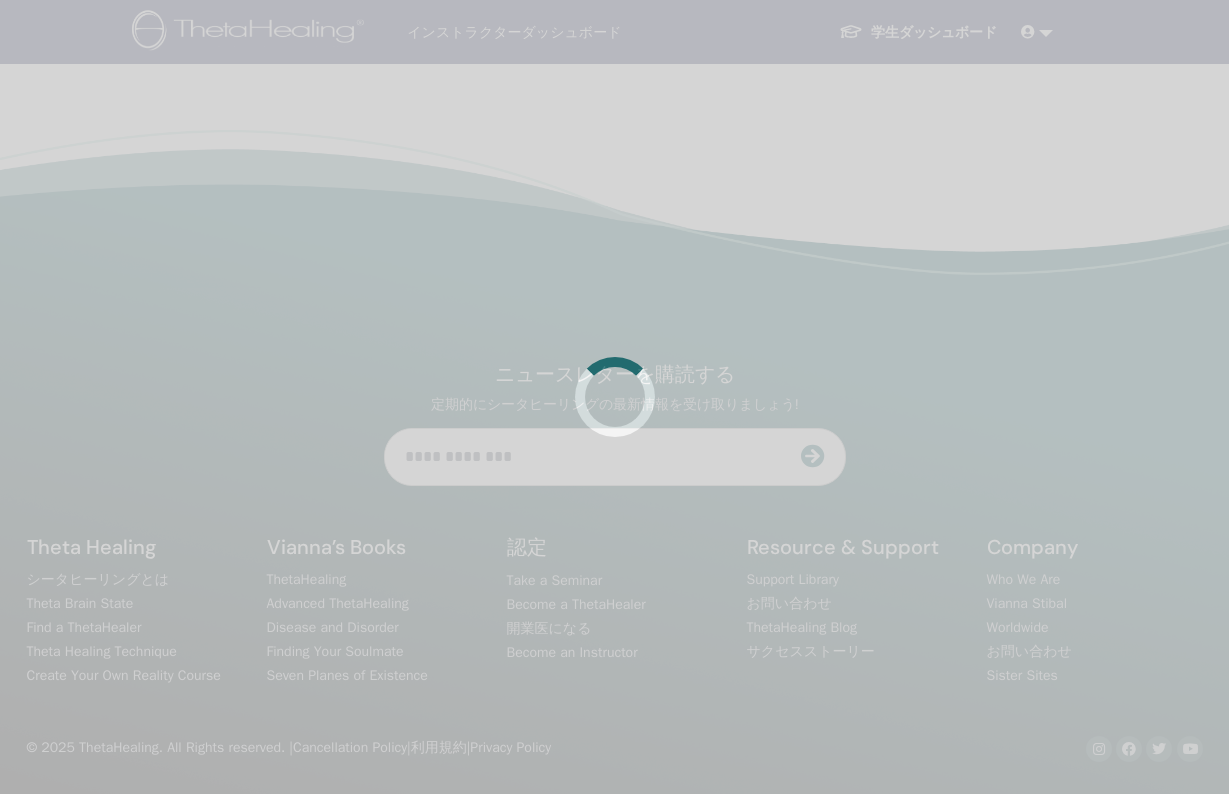 scroll, scrollTop: 0, scrollLeft: 0, axis: both 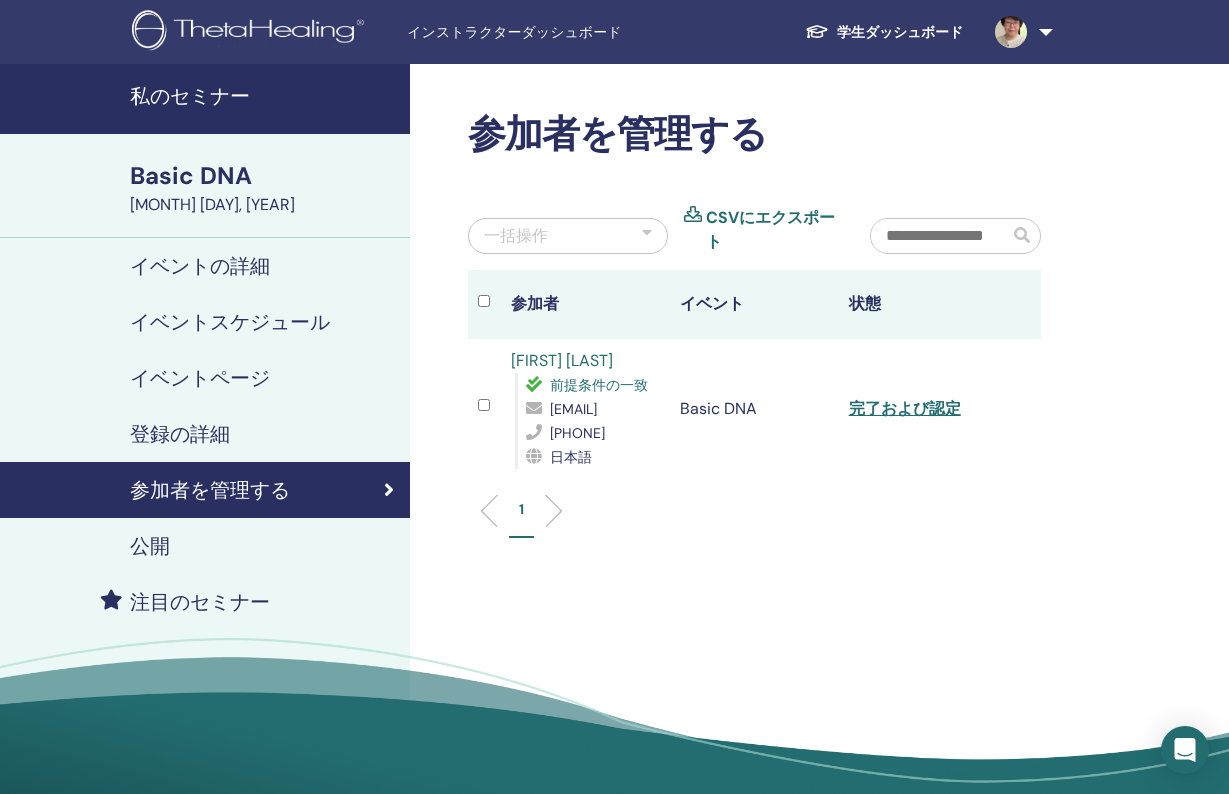 click on "登録の詳細" at bounding box center (205, 434) 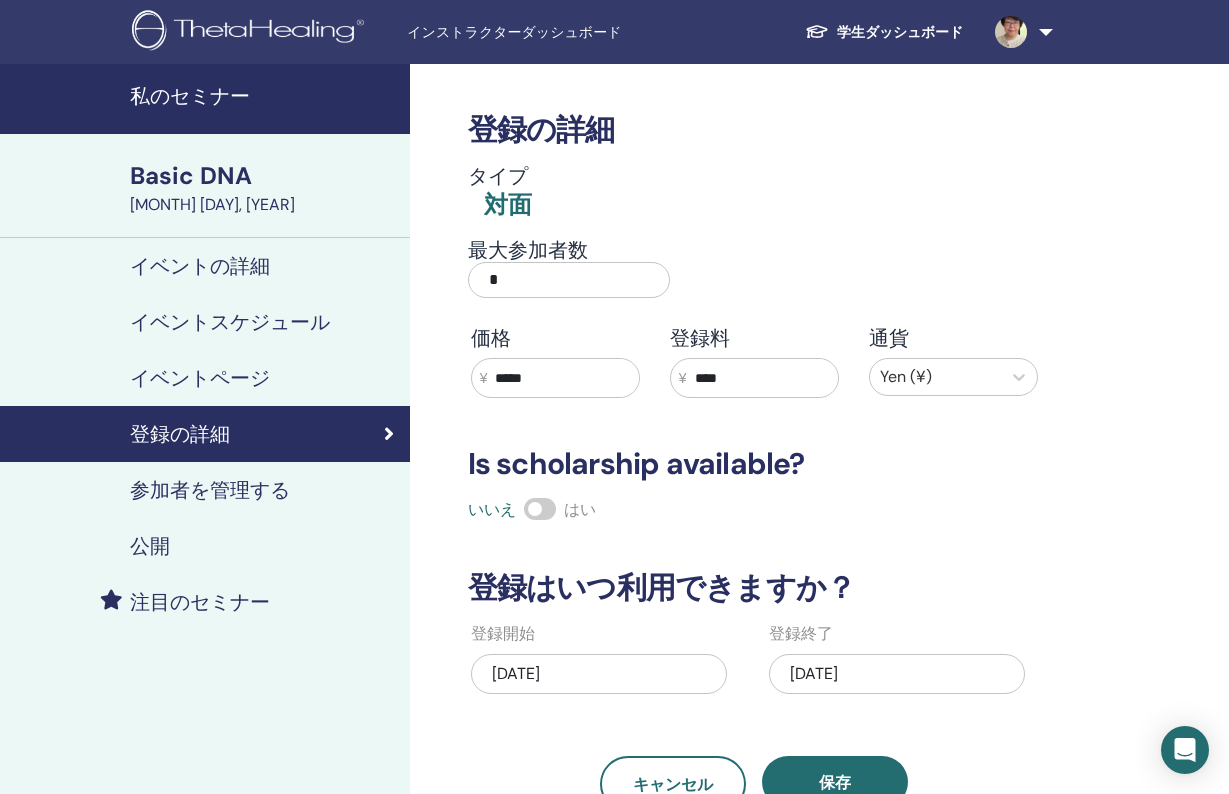 click on "参加者を管理する" at bounding box center (210, 490) 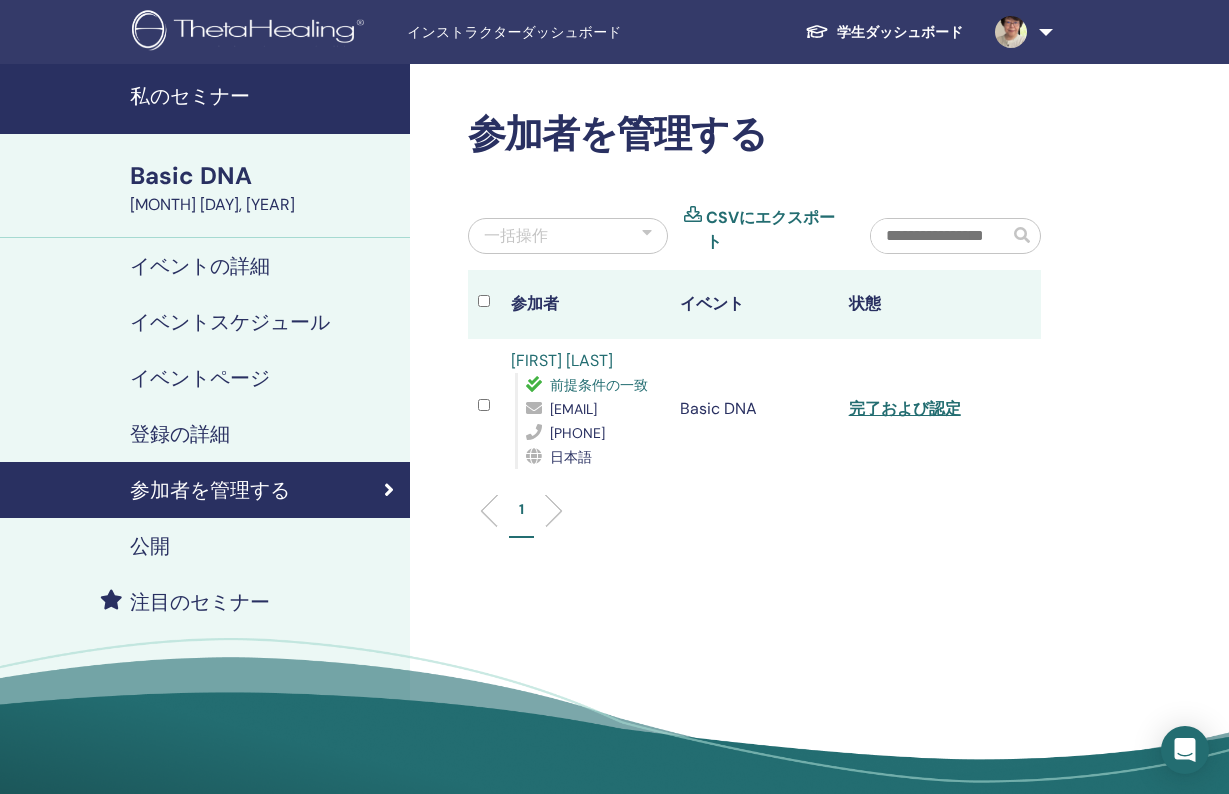 scroll, scrollTop: 0, scrollLeft: 0, axis: both 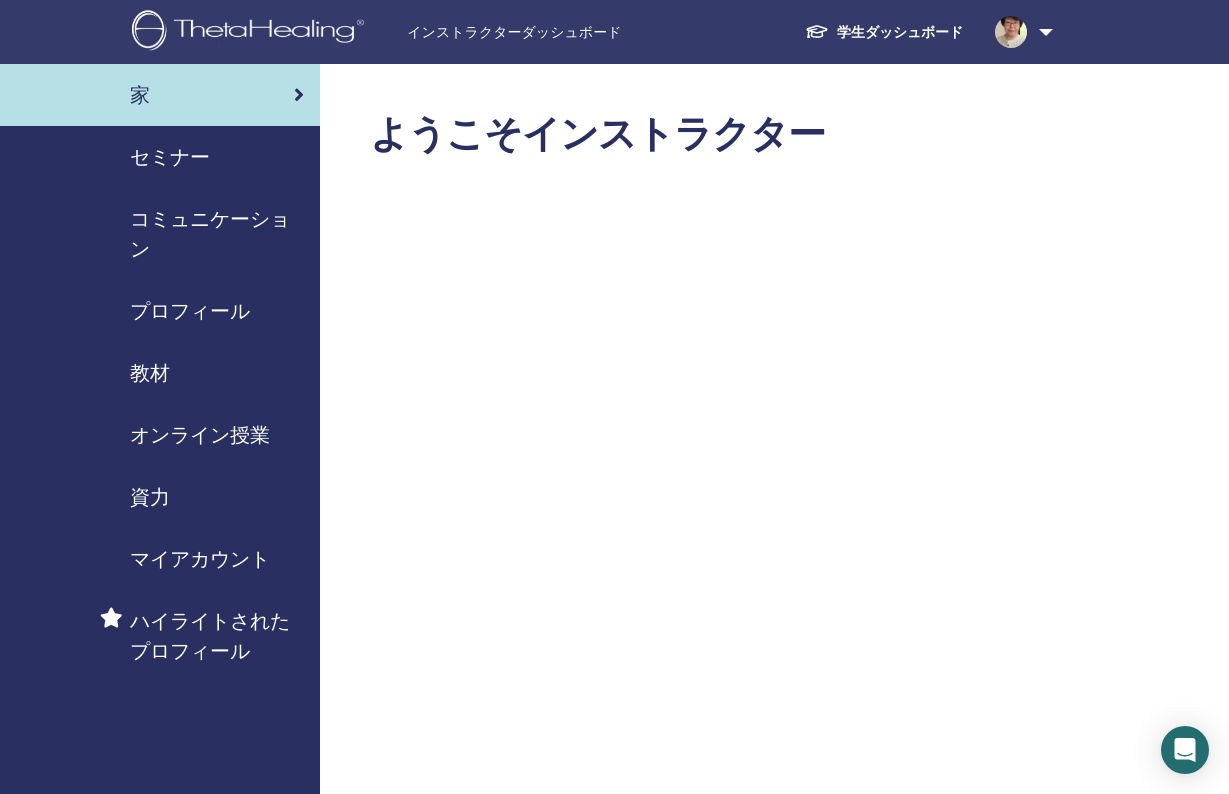 click on "セミナー" at bounding box center [170, 157] 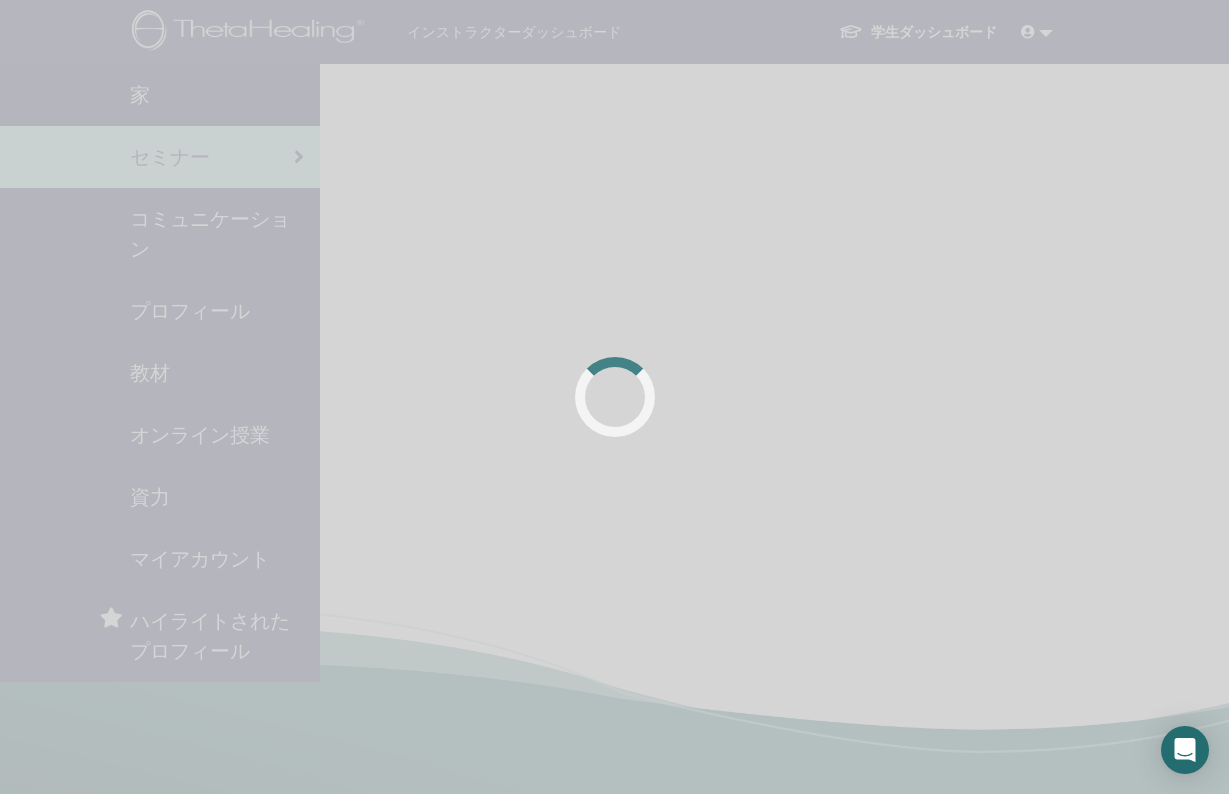 scroll, scrollTop: 0, scrollLeft: 0, axis: both 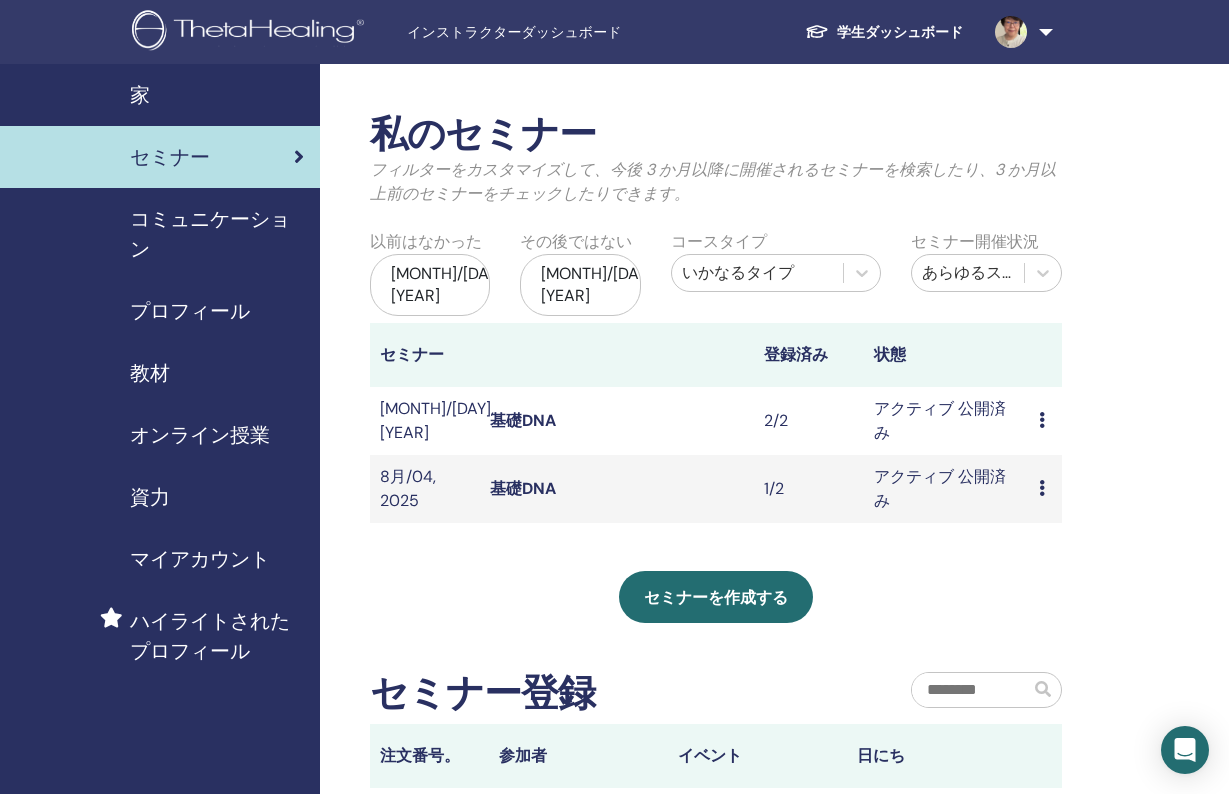 click on "プレビュー 編集 出席者 キャンセル" at bounding box center [1045, 489] 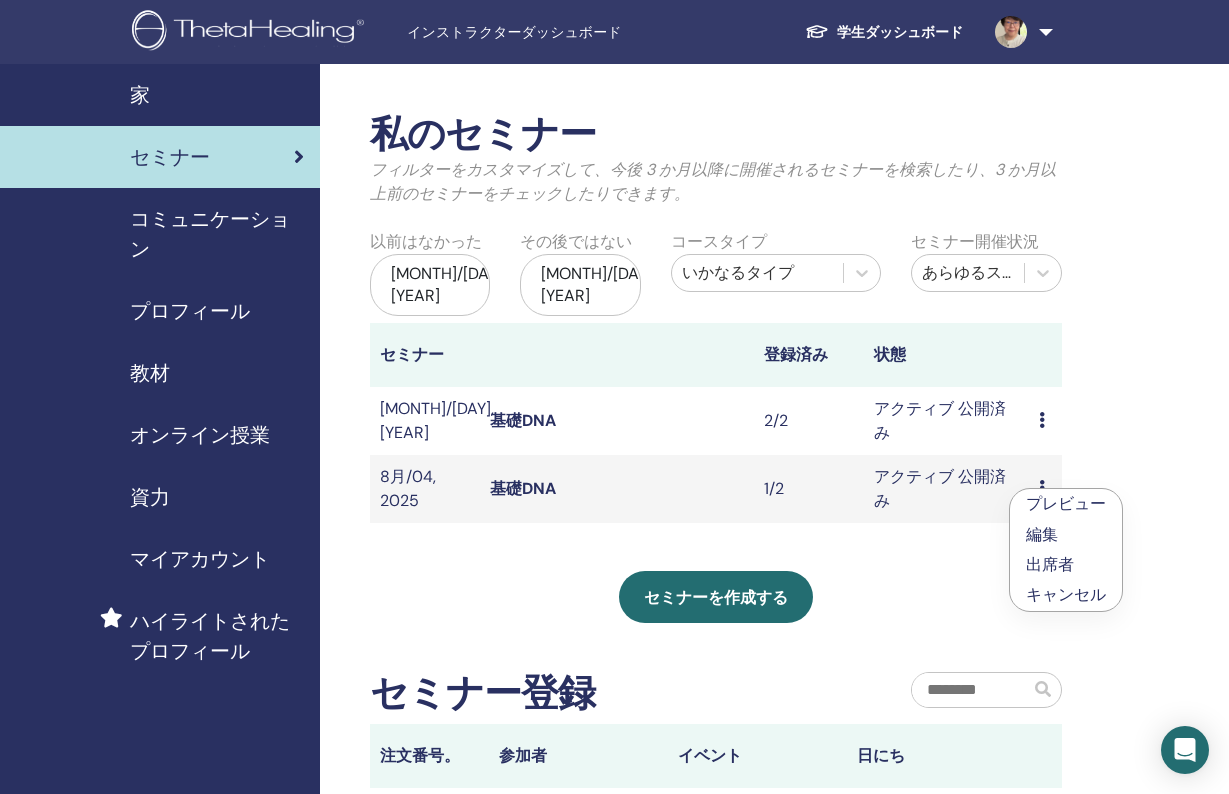 scroll, scrollTop: 0, scrollLeft: 0, axis: both 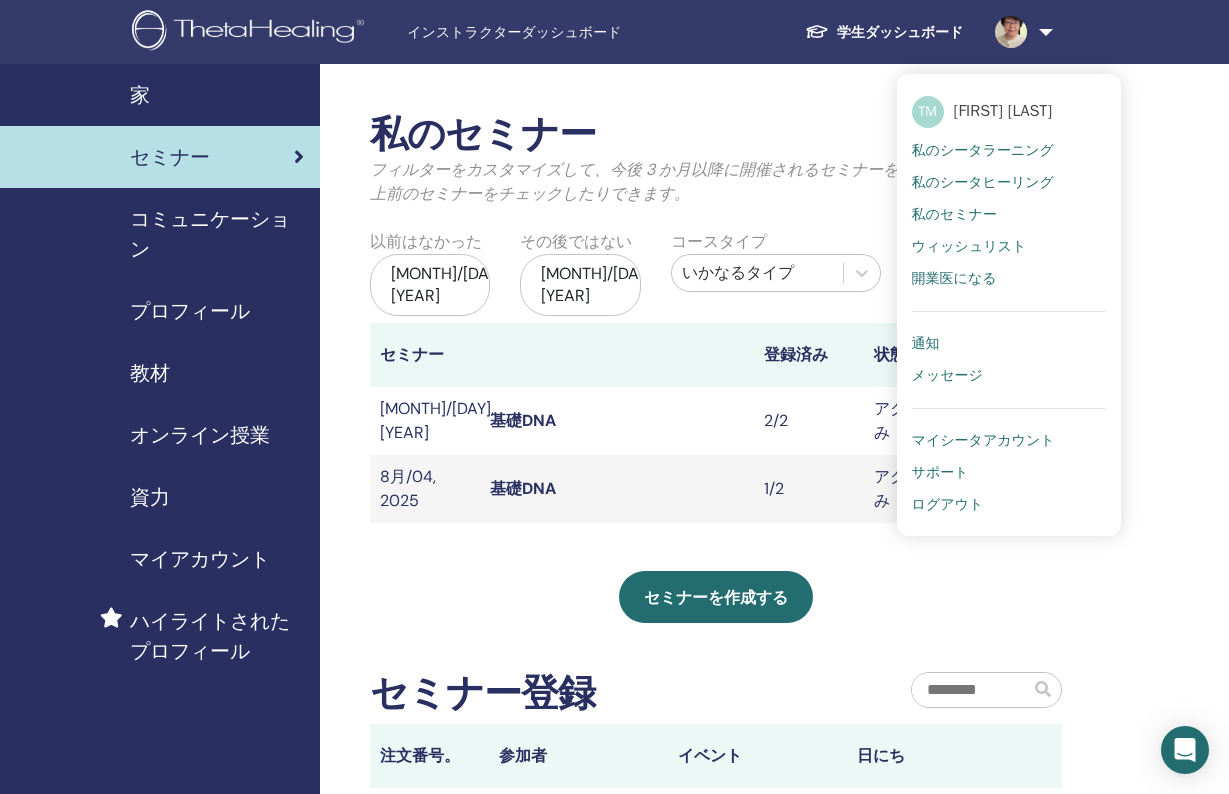 click on "ログアウト" at bounding box center [948, 505] 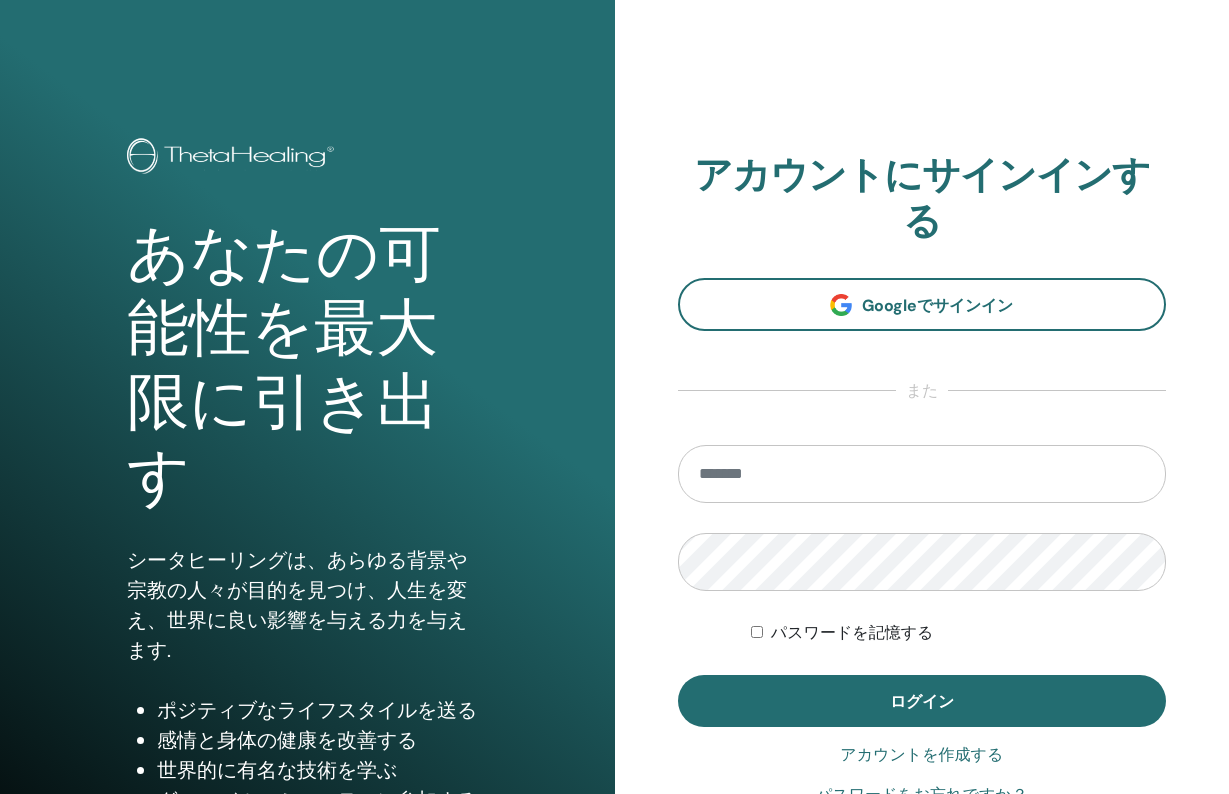 scroll, scrollTop: 0, scrollLeft: 0, axis: both 